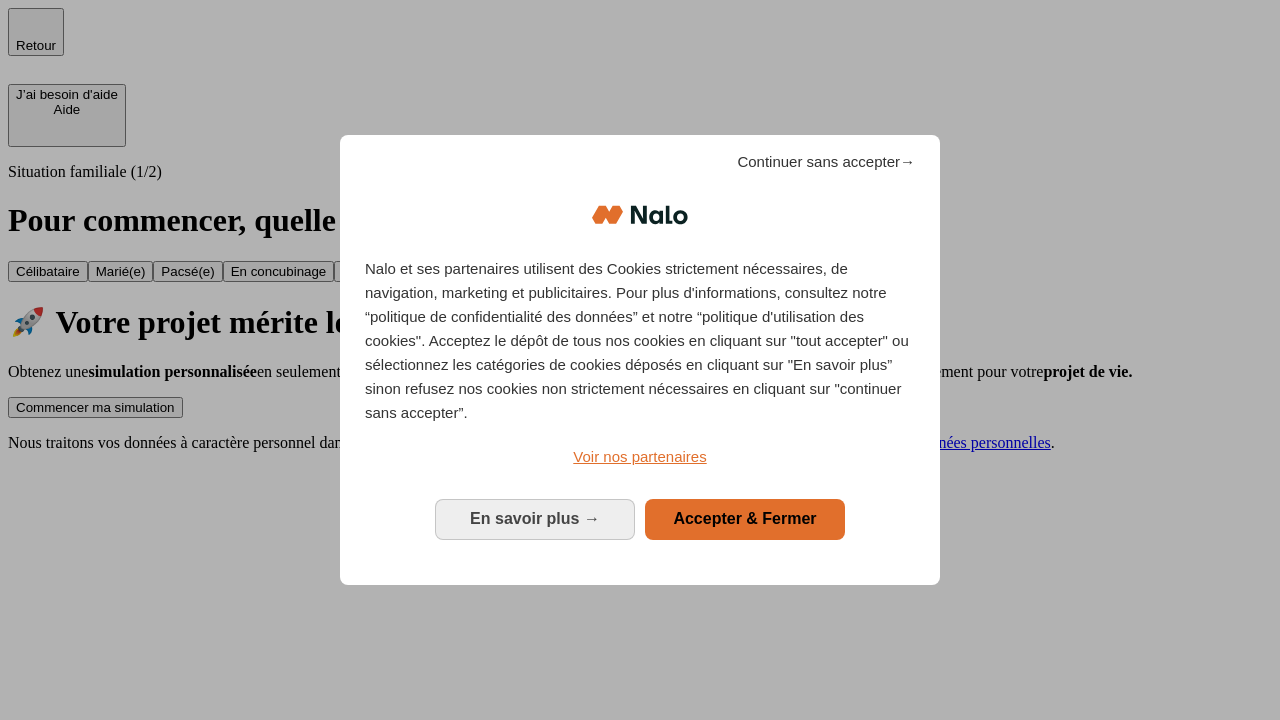 scroll, scrollTop: 0, scrollLeft: 0, axis: both 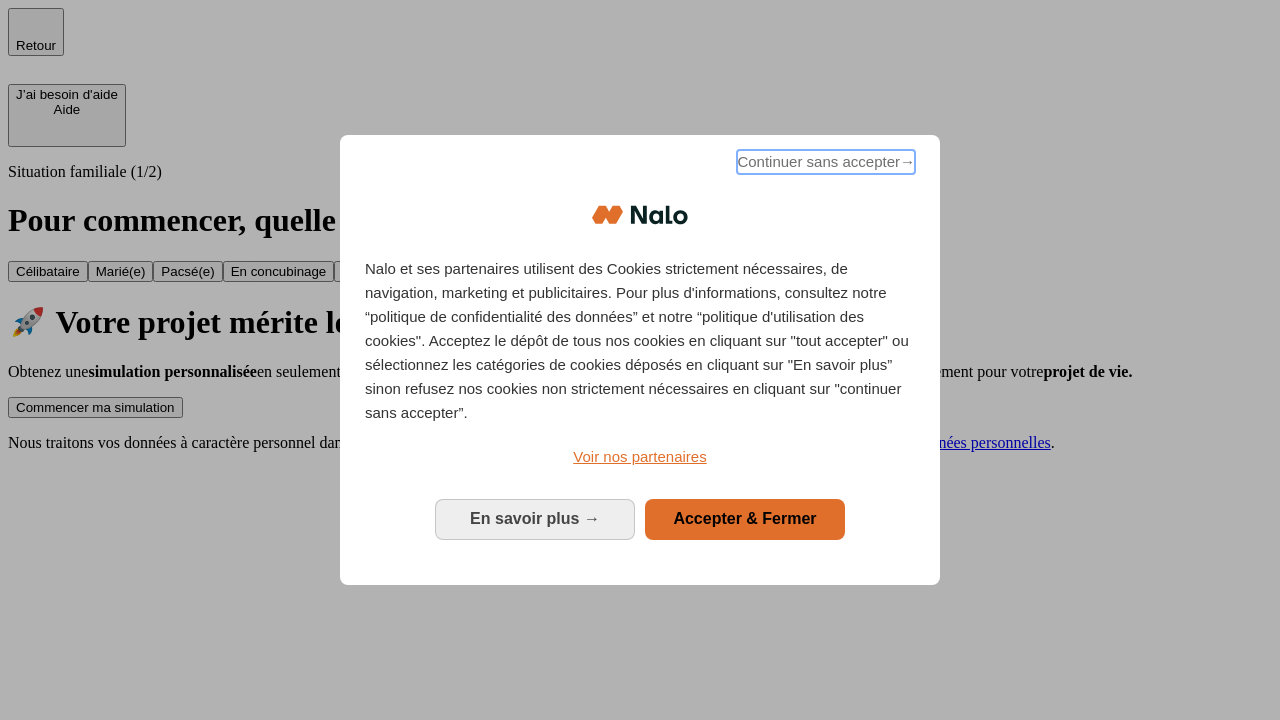 click on "Continuer sans accepter  →" at bounding box center (826, 162) 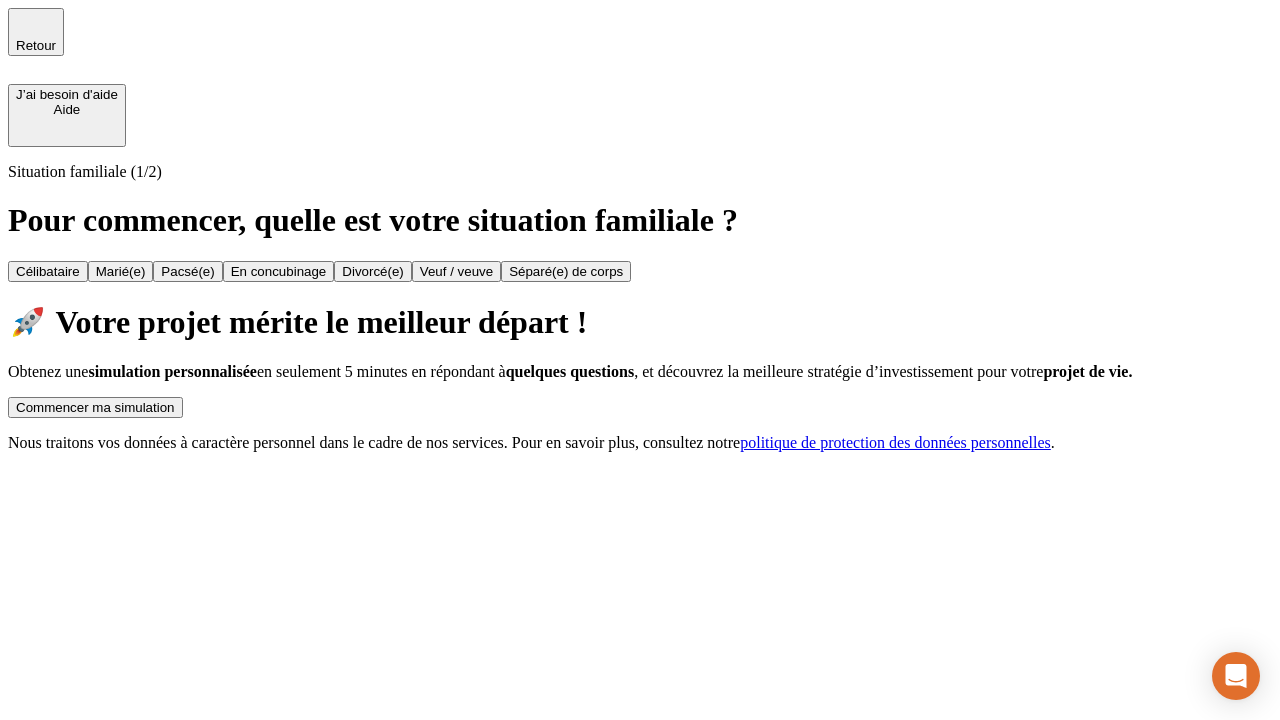 click on "Commencer ma simulation" at bounding box center [95, 407] 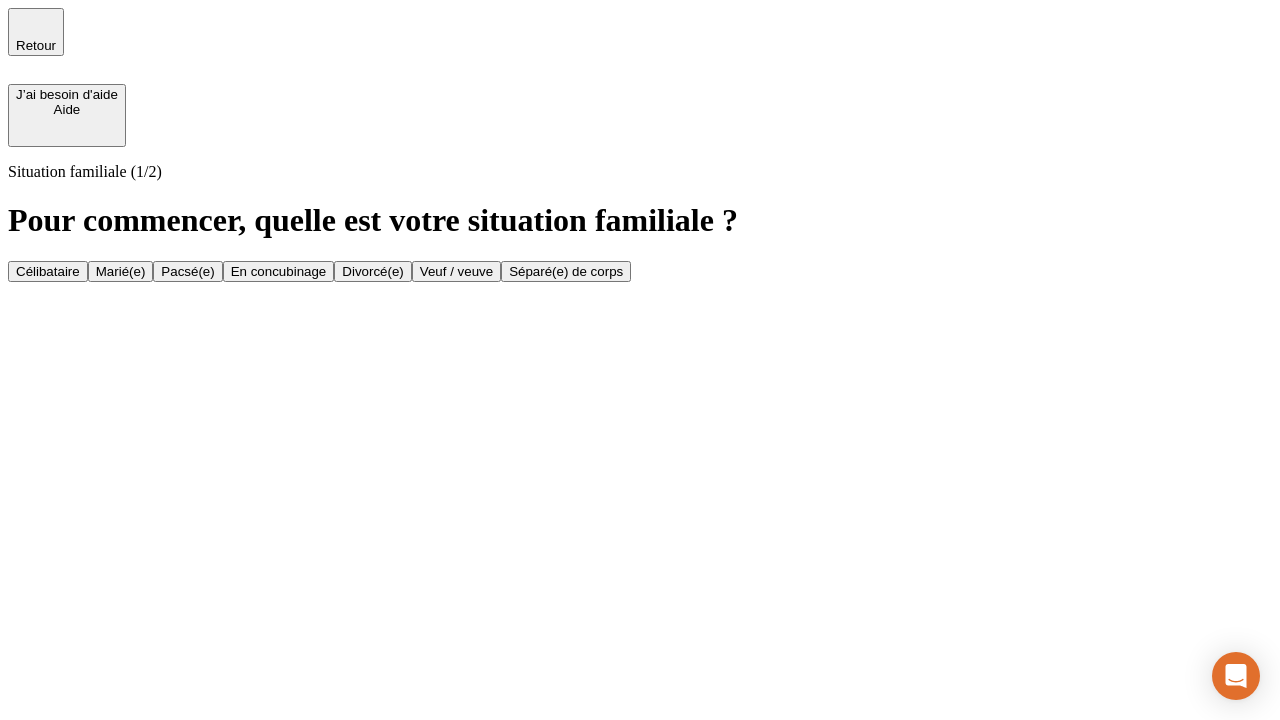 click on "Veuf / veuve" at bounding box center (456, 271) 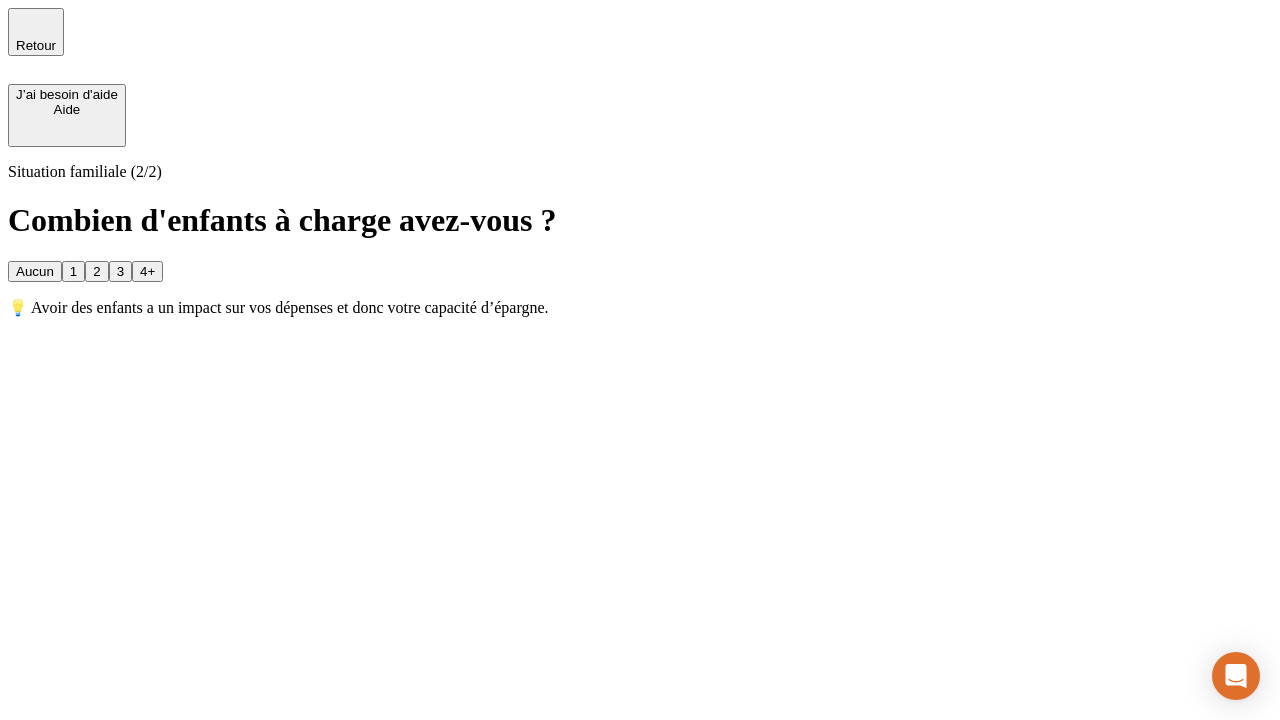 click on "1" at bounding box center [73, 271] 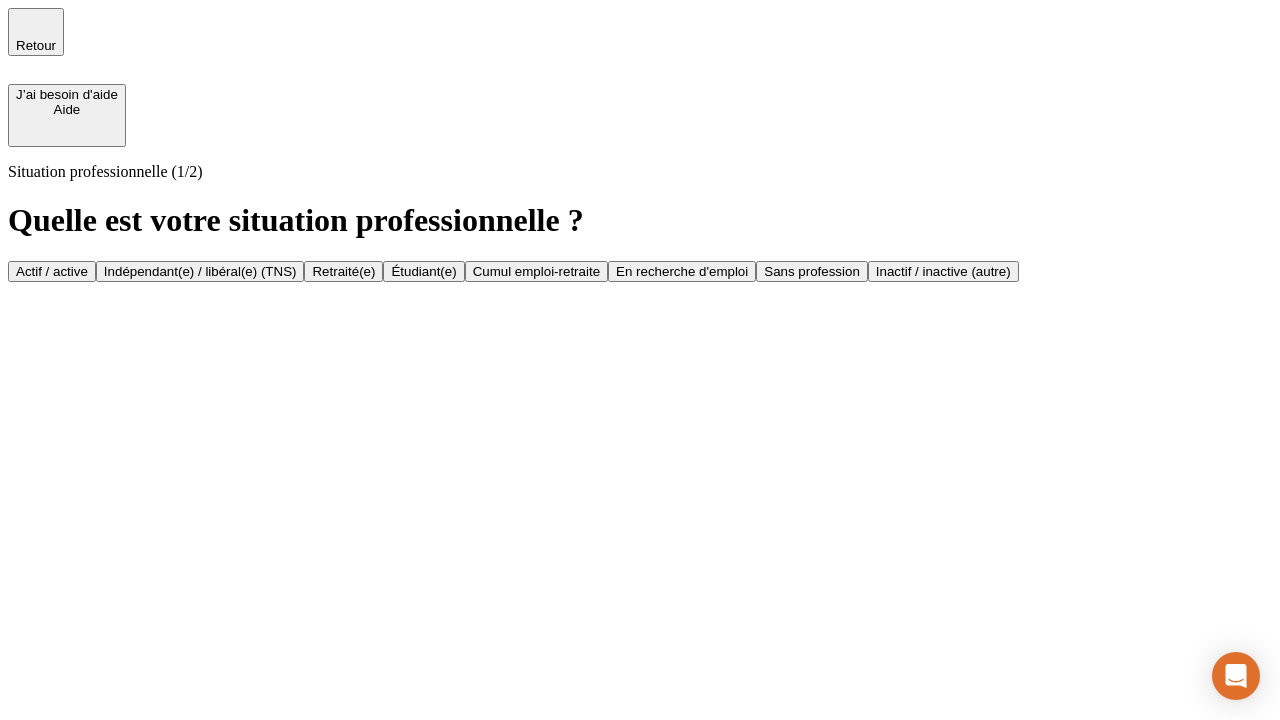 click on "Retraité(e)" at bounding box center (343, 271) 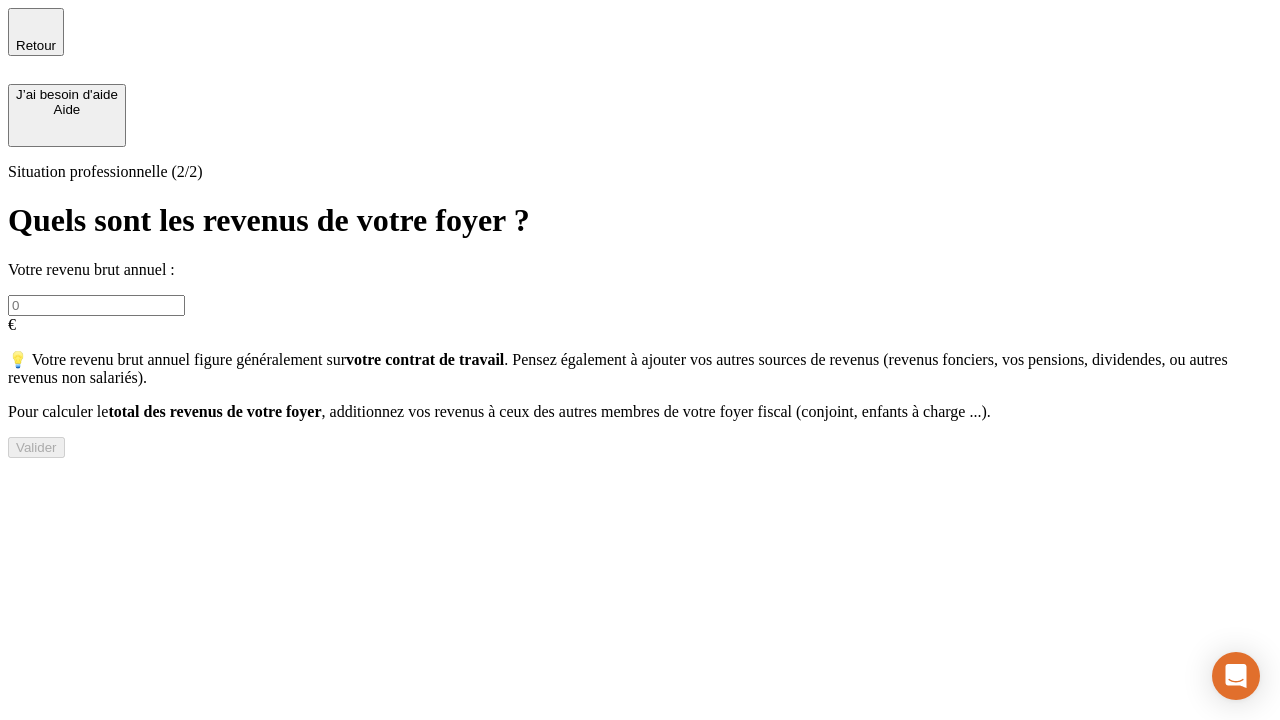 click at bounding box center [96, 305] 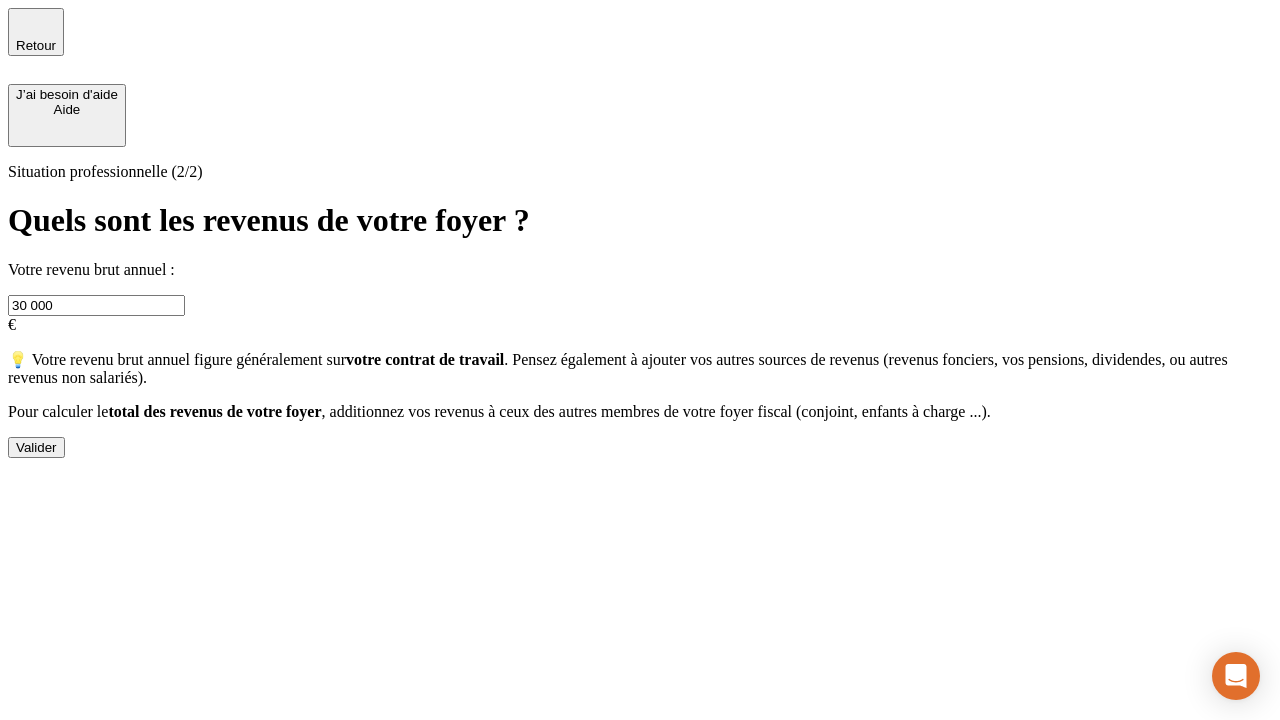 type on "30 000" 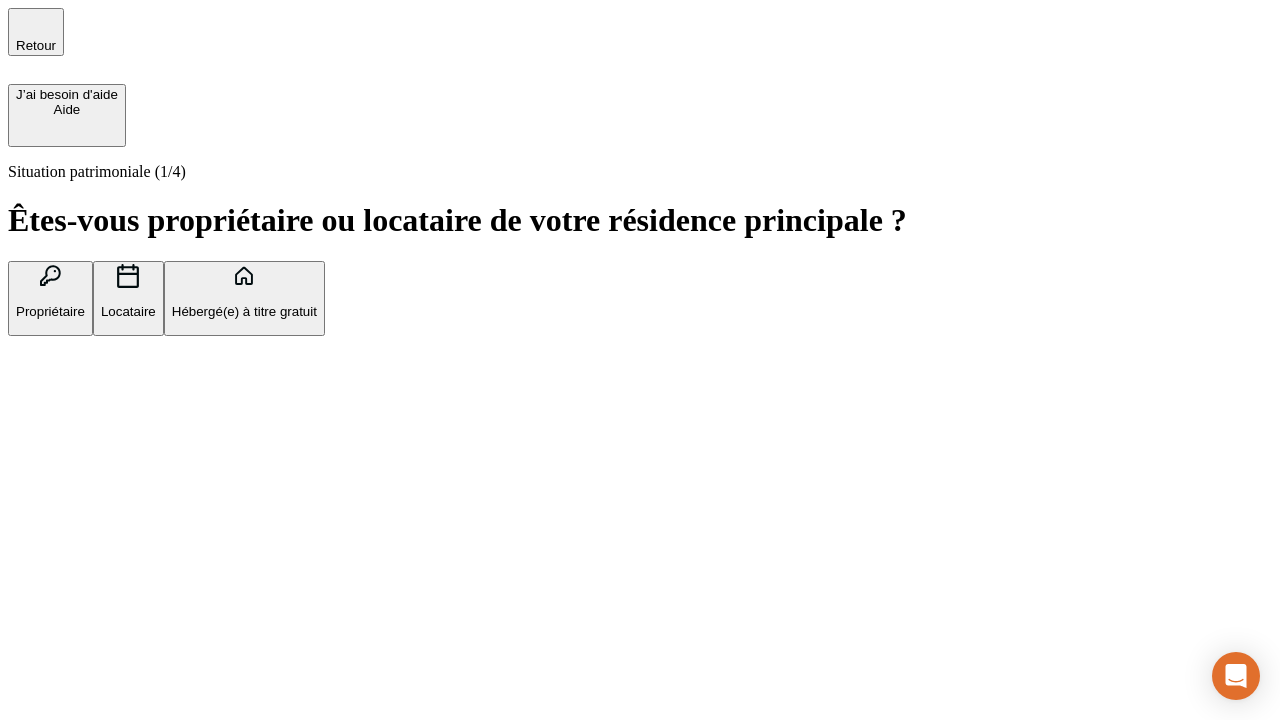 click on "Locataire" at bounding box center [128, 311] 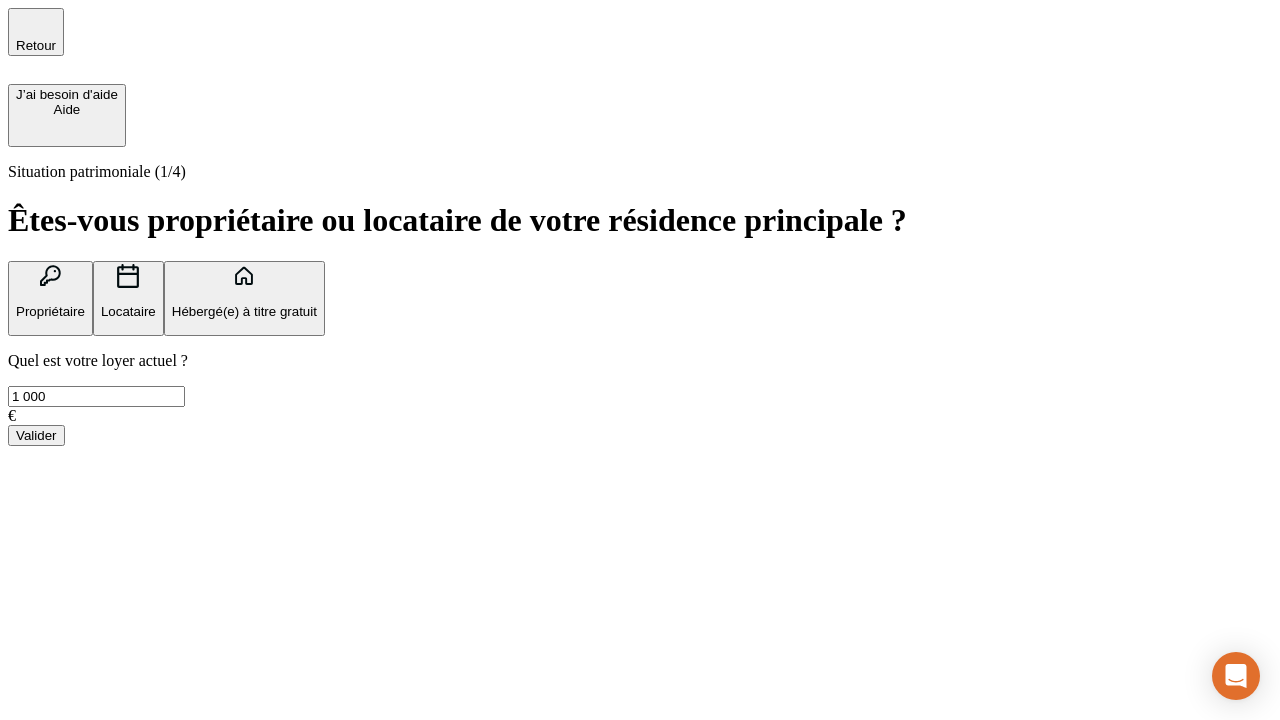 type on "1 000" 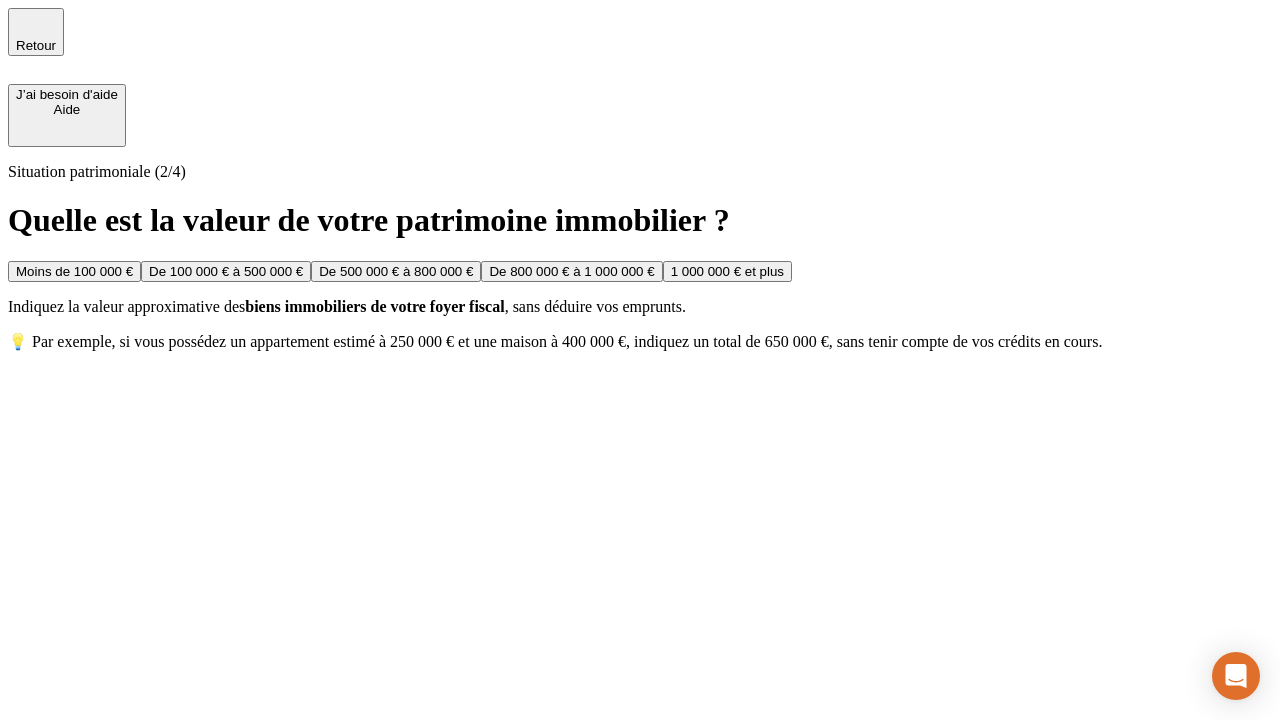 click on "Moins de 100 000 €" at bounding box center [74, 271] 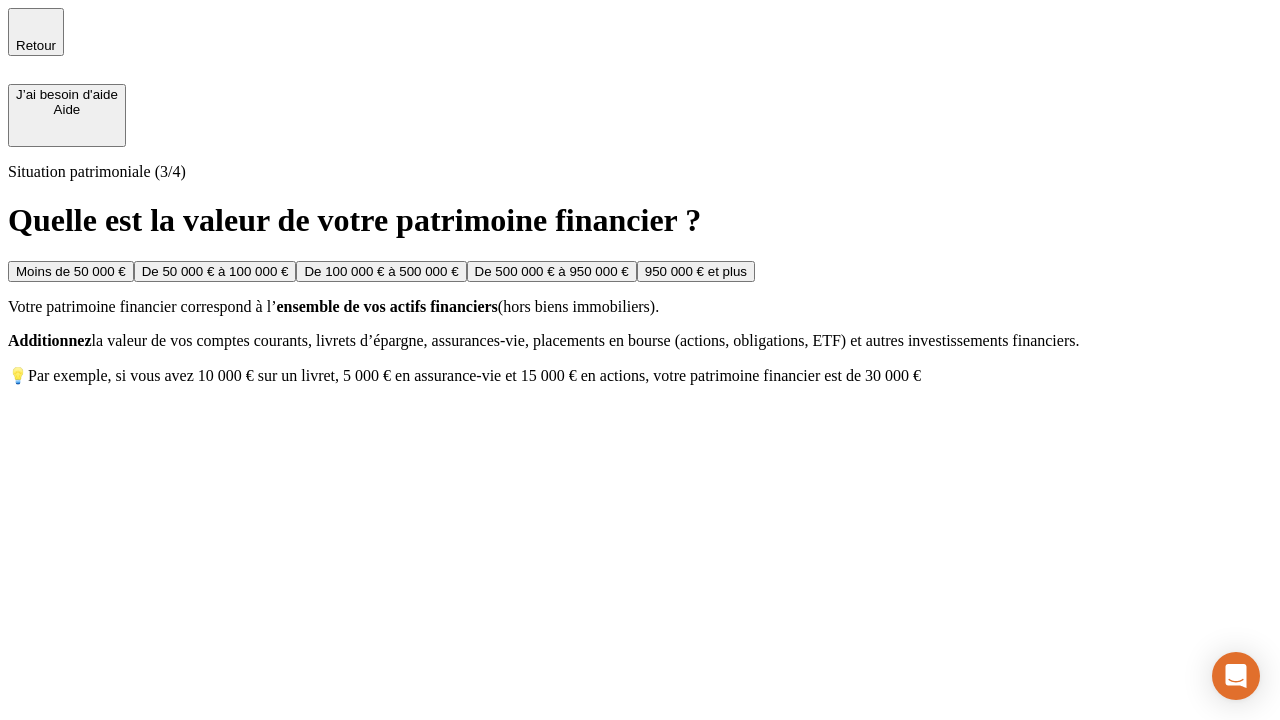click on "Moins de 50 000 €" at bounding box center (71, 271) 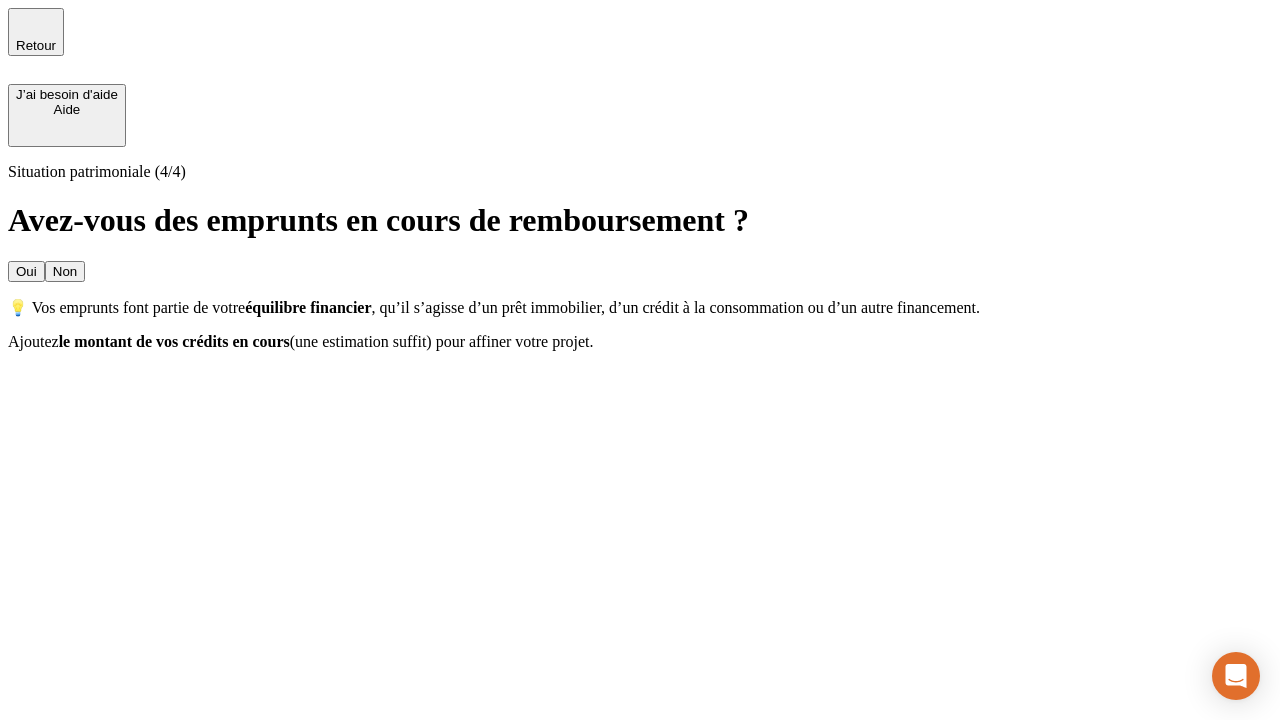 click on "Non" at bounding box center [65, 271] 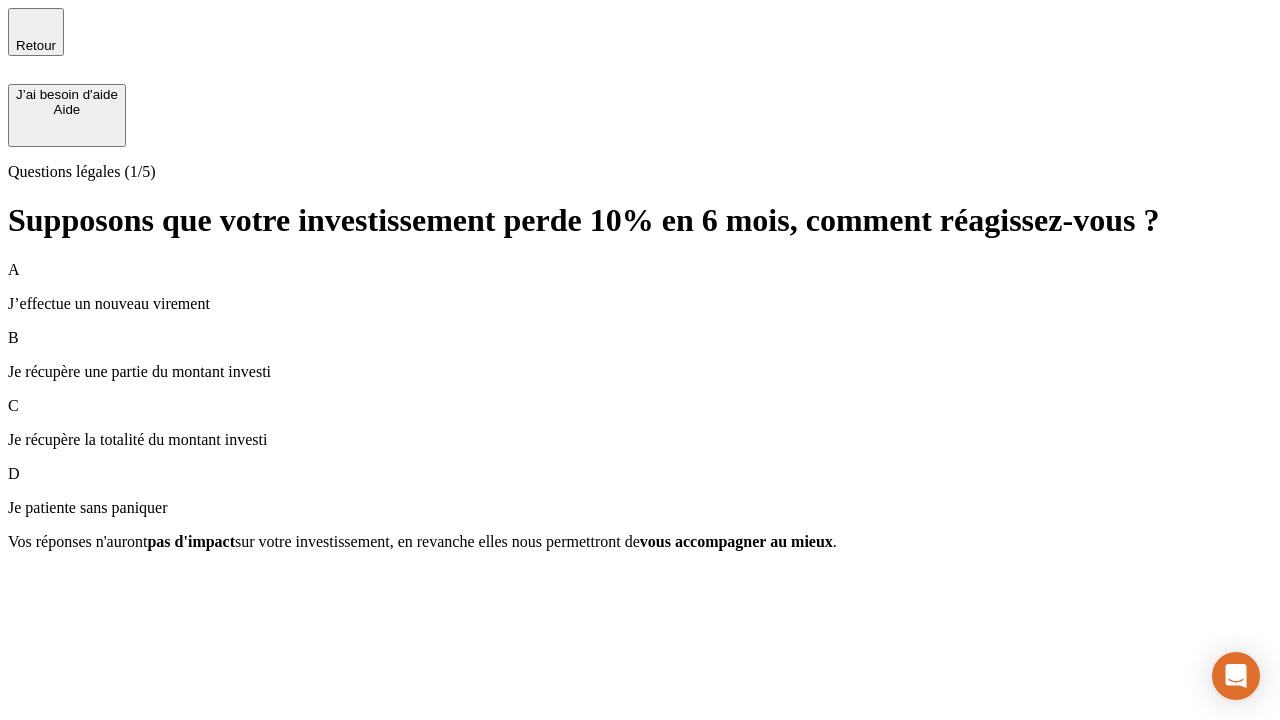 click on "Je récupère une partie du montant investi" at bounding box center [640, 372] 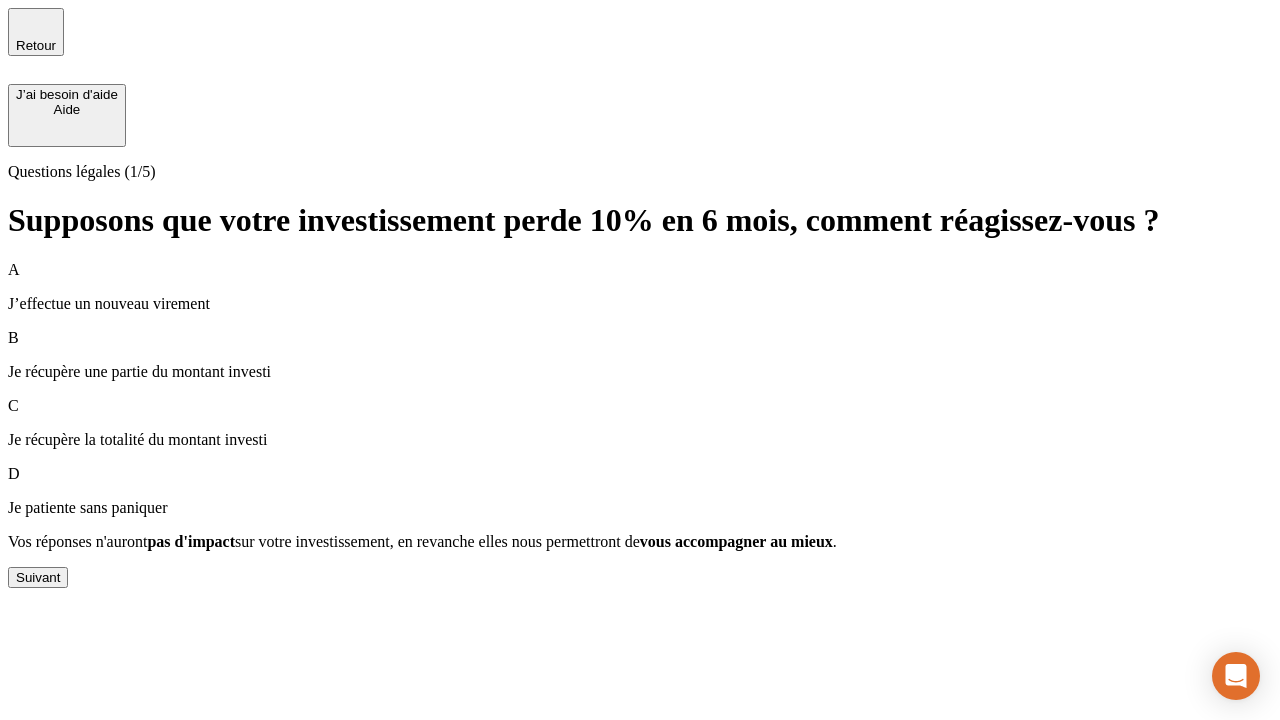 click on "Suivant" at bounding box center (38, 577) 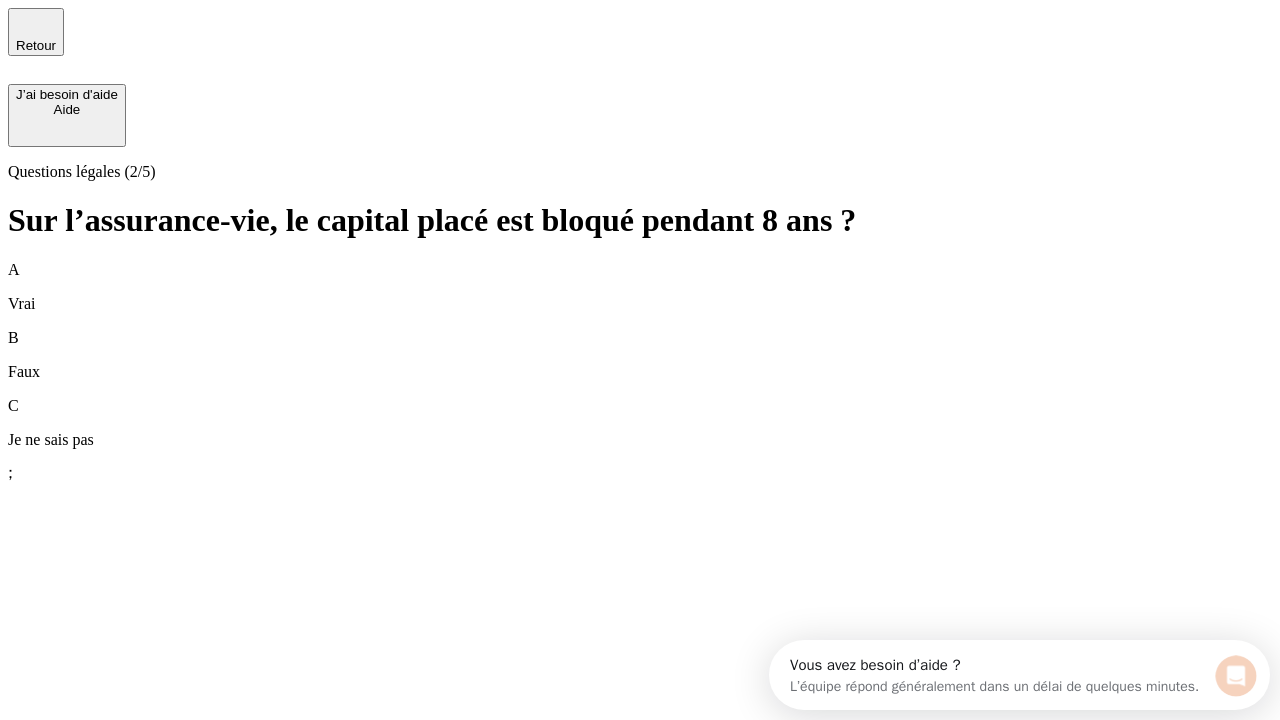 scroll, scrollTop: 0, scrollLeft: 0, axis: both 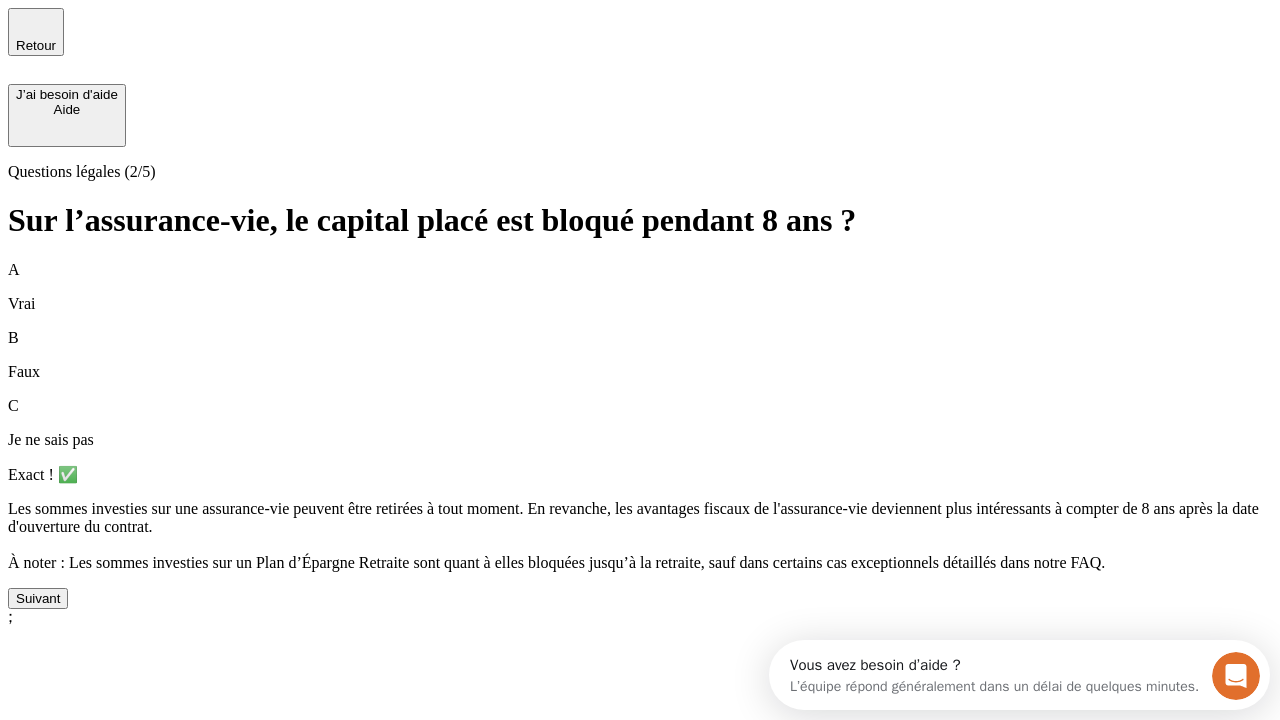 click on "Suivant" at bounding box center (38, 598) 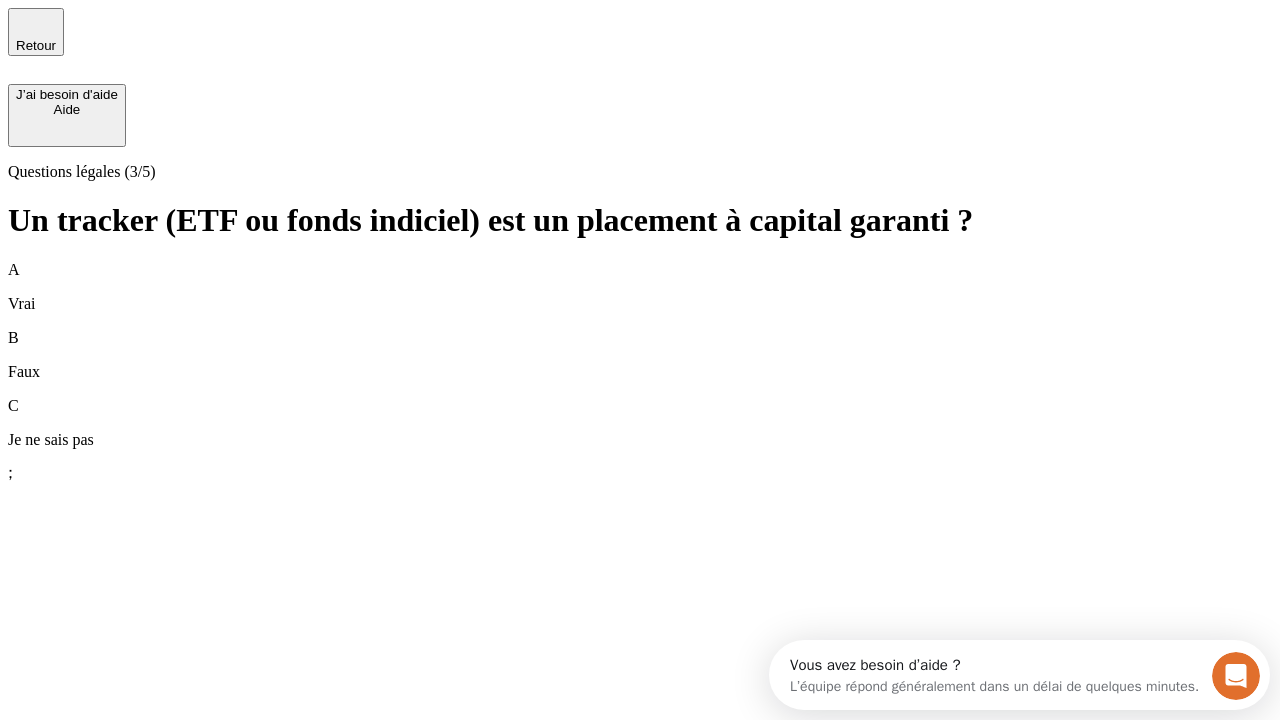 click on "B Faux" at bounding box center (640, 355) 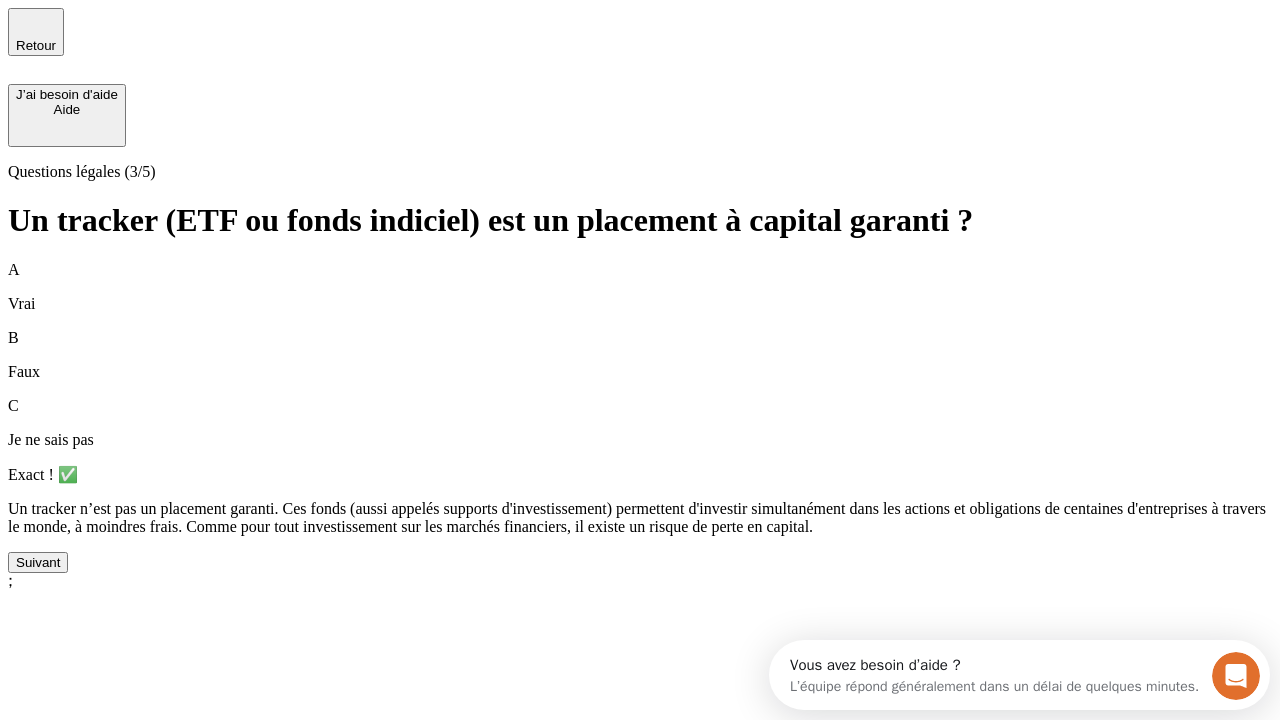 click on "Suivant" at bounding box center (38, 562) 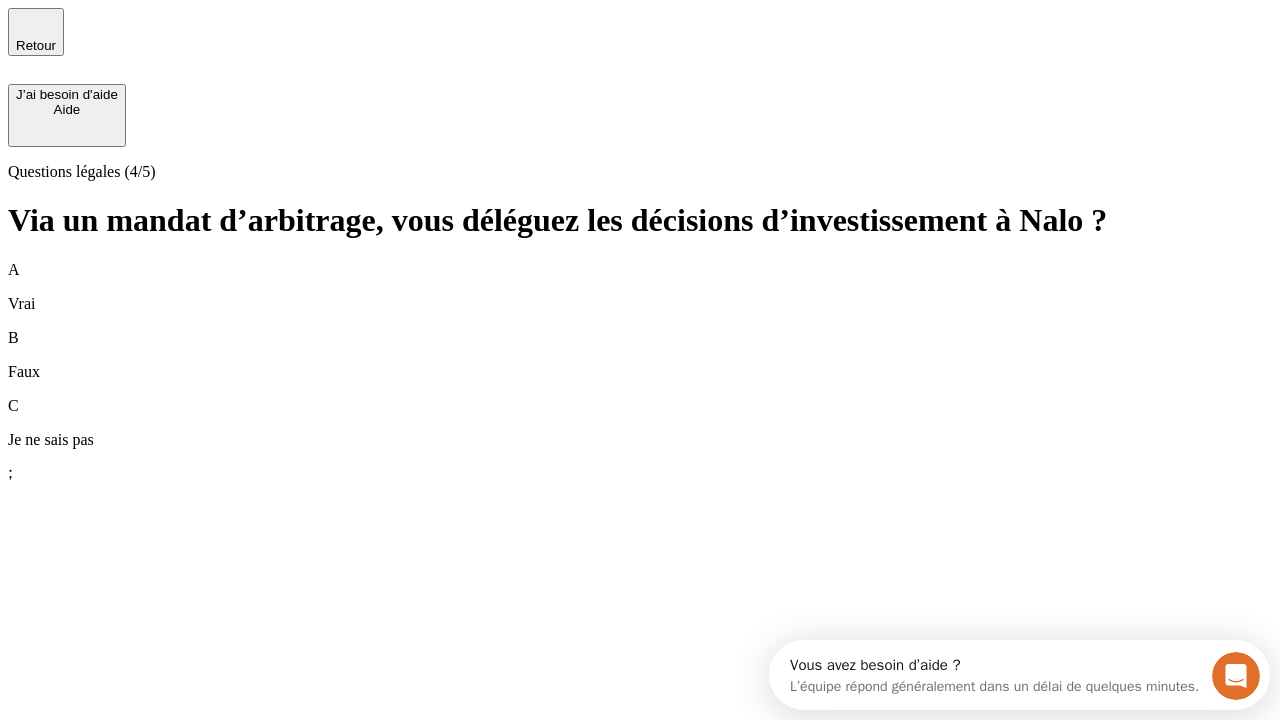 click on "A Vrai" at bounding box center [640, 287] 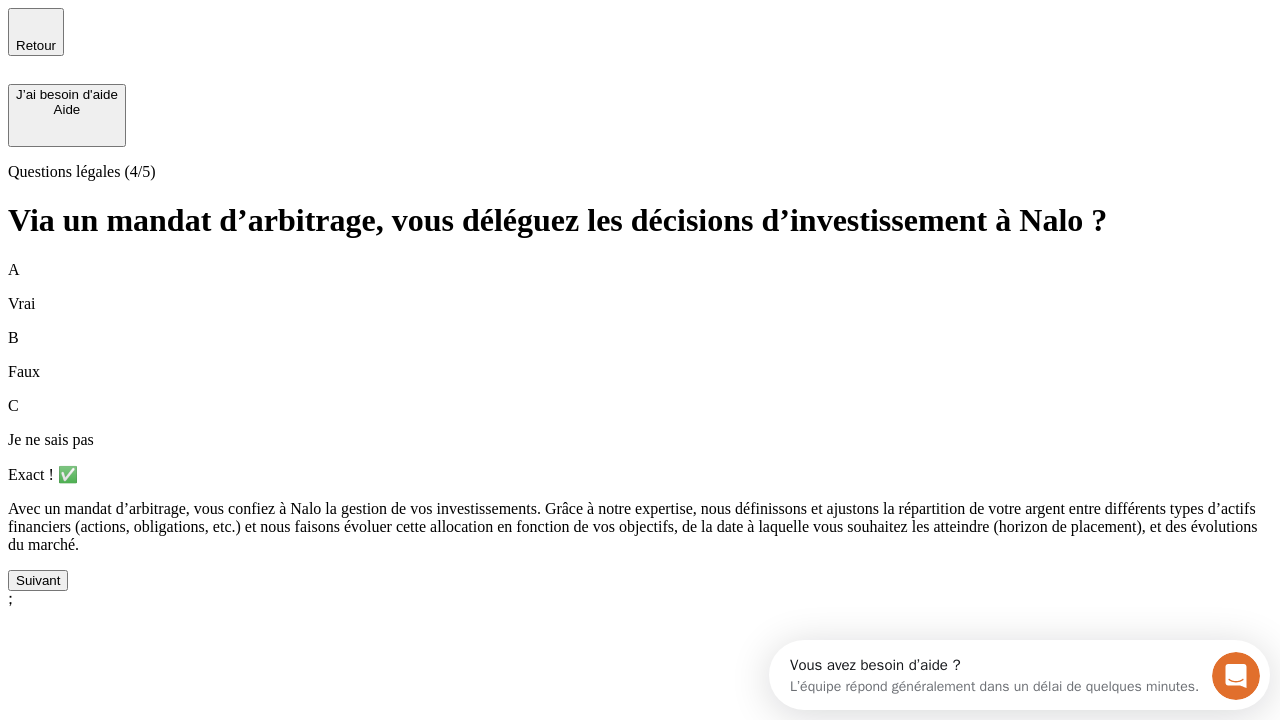 click on "Suivant" at bounding box center [38, 580] 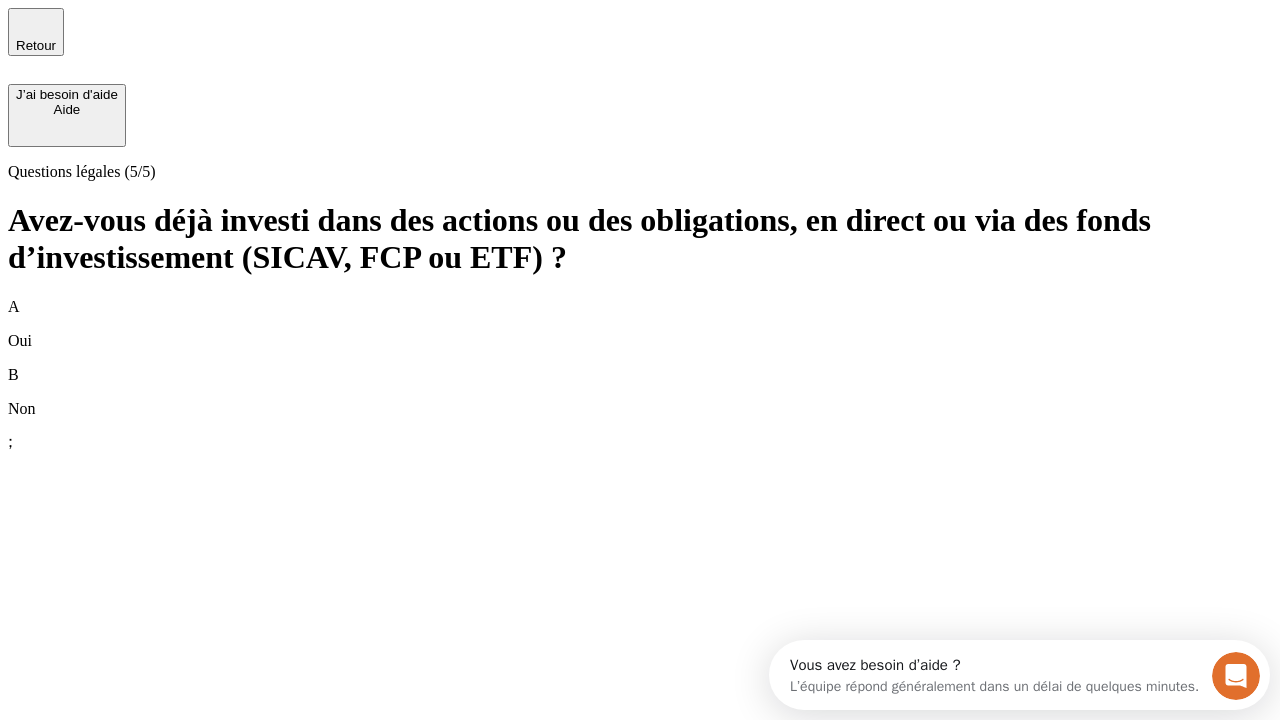 click on "A Oui" at bounding box center (640, 324) 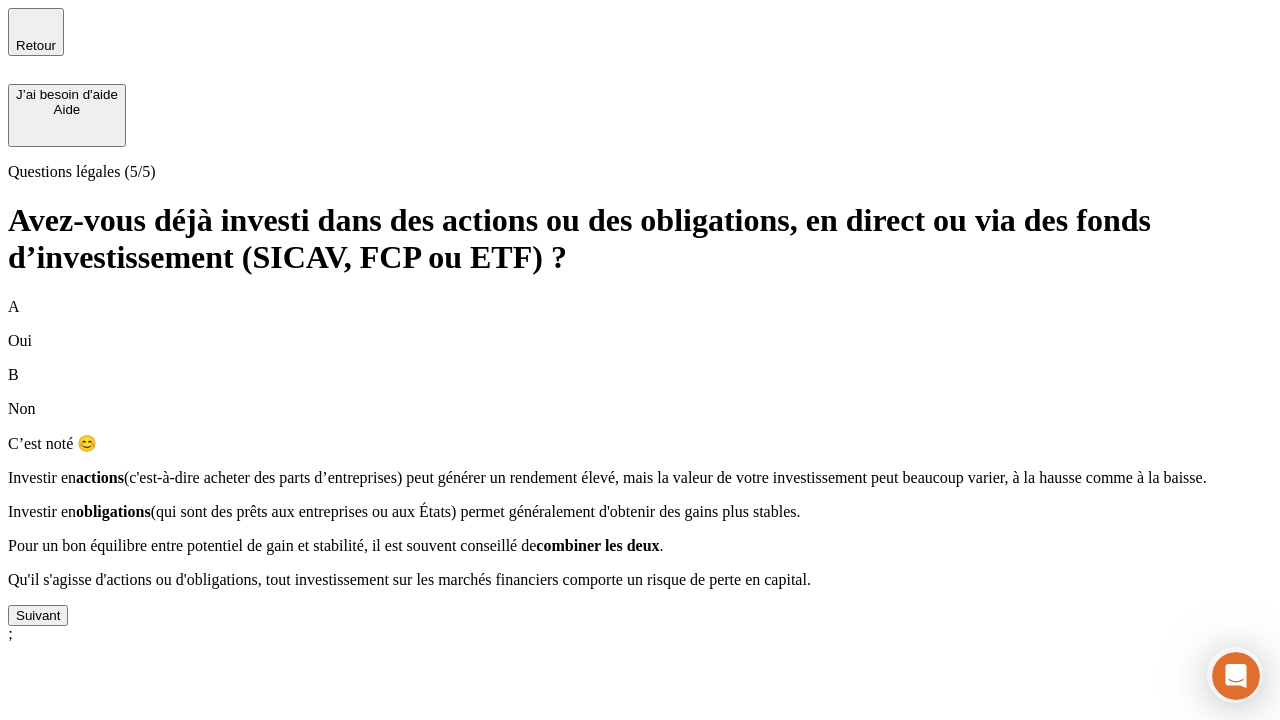 click on "Suivant" at bounding box center [38, 615] 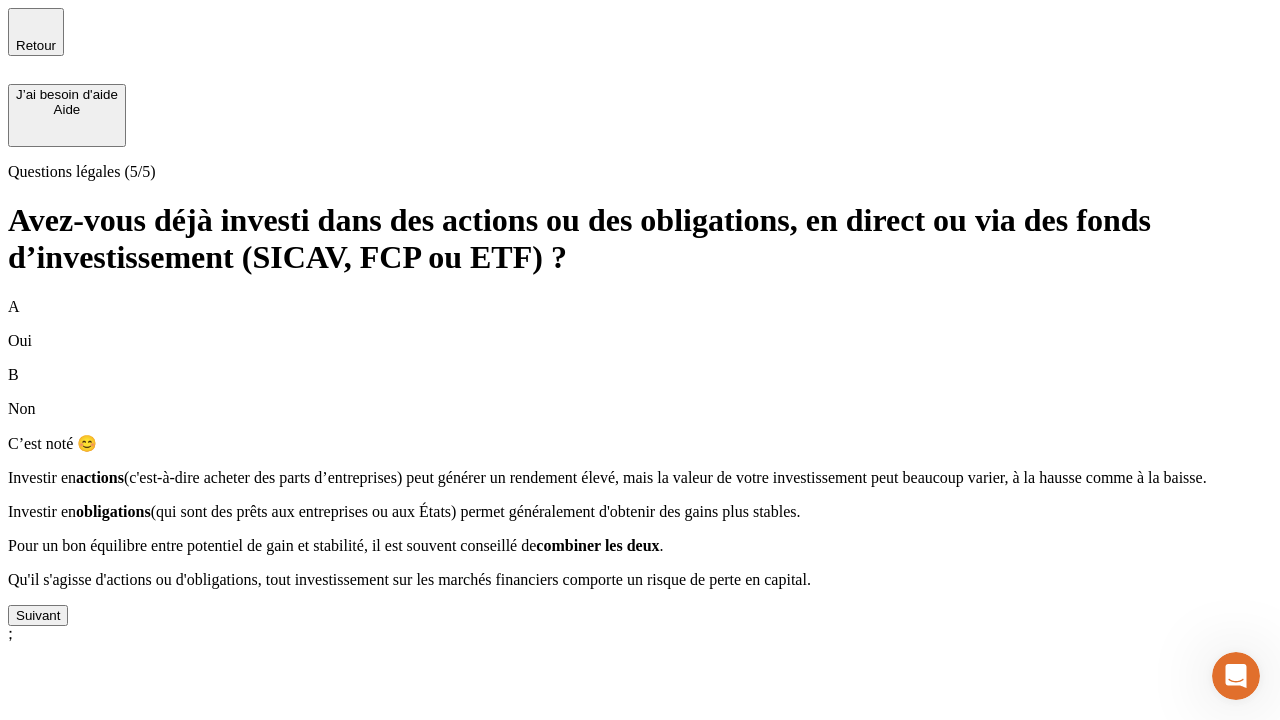 scroll, scrollTop: 56, scrollLeft: 0, axis: vertical 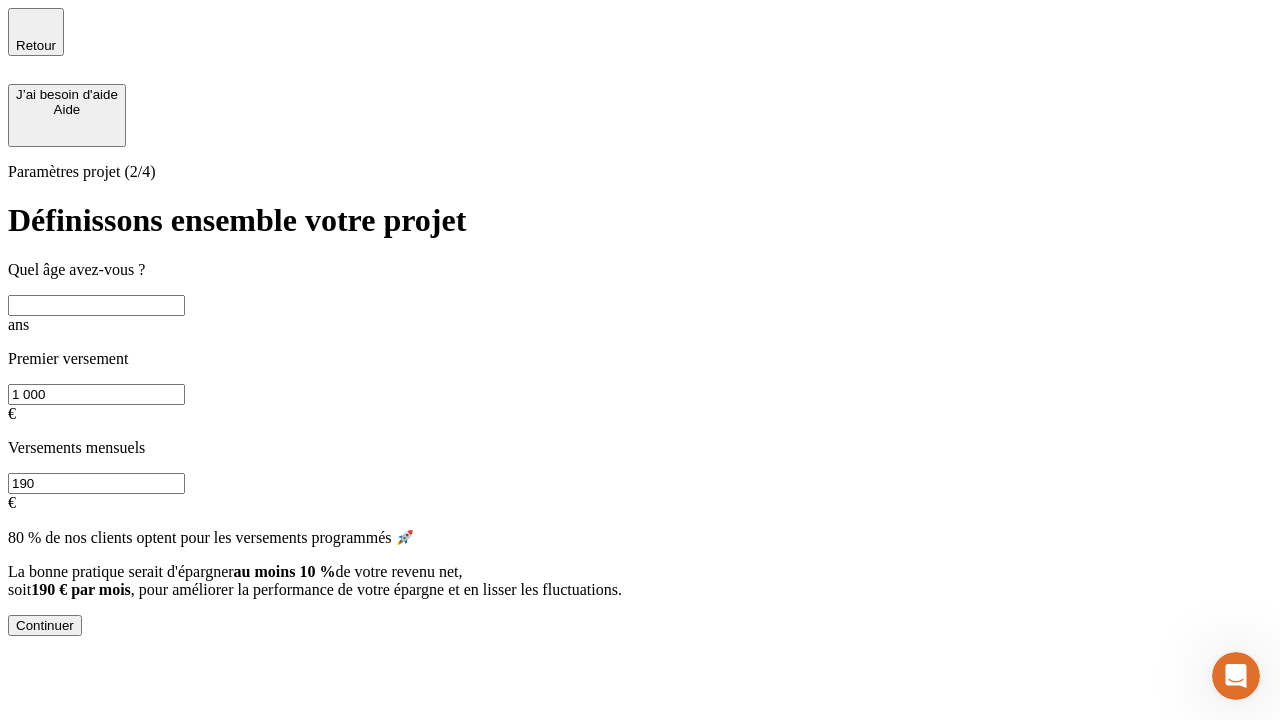 click at bounding box center [96, 305] 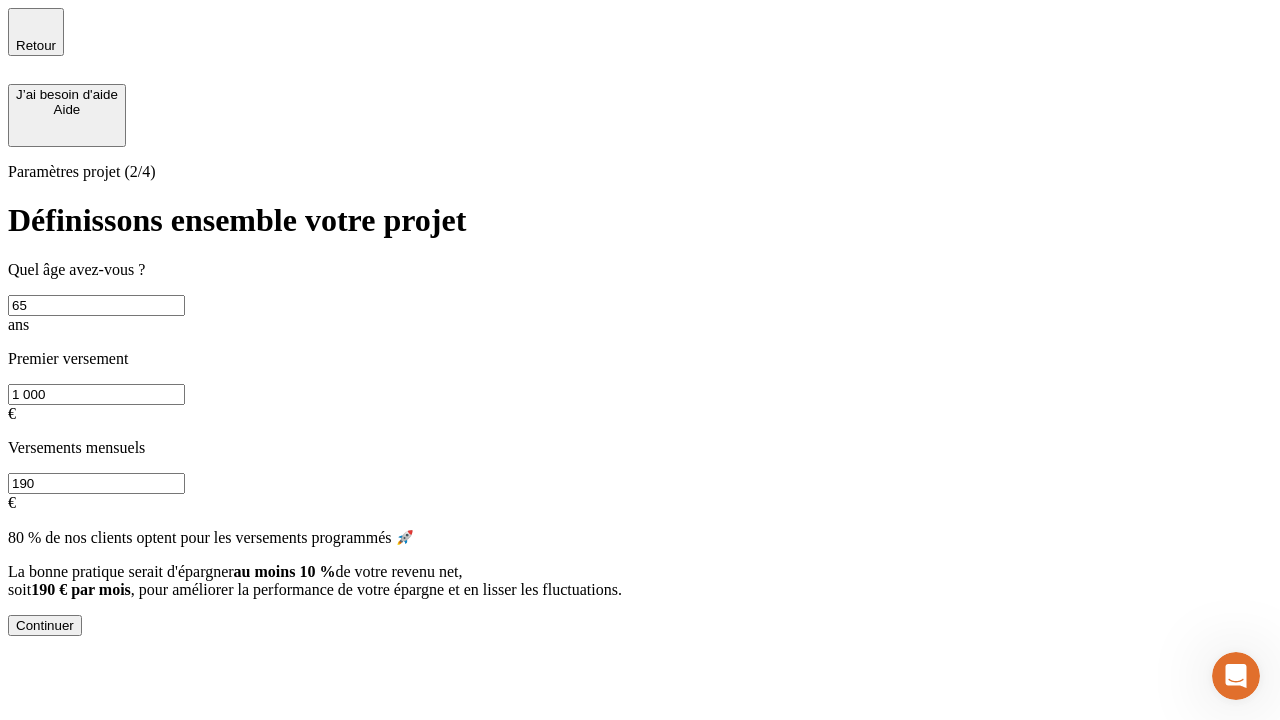type on "65" 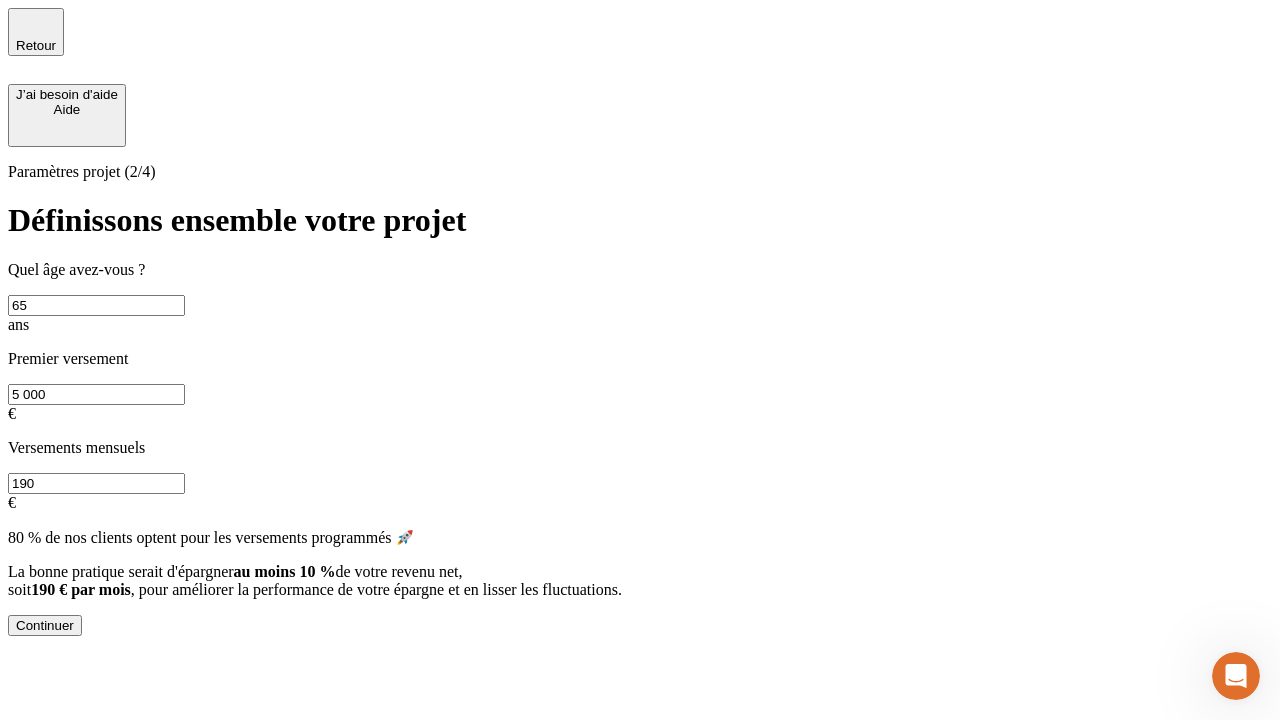 type on "5 000" 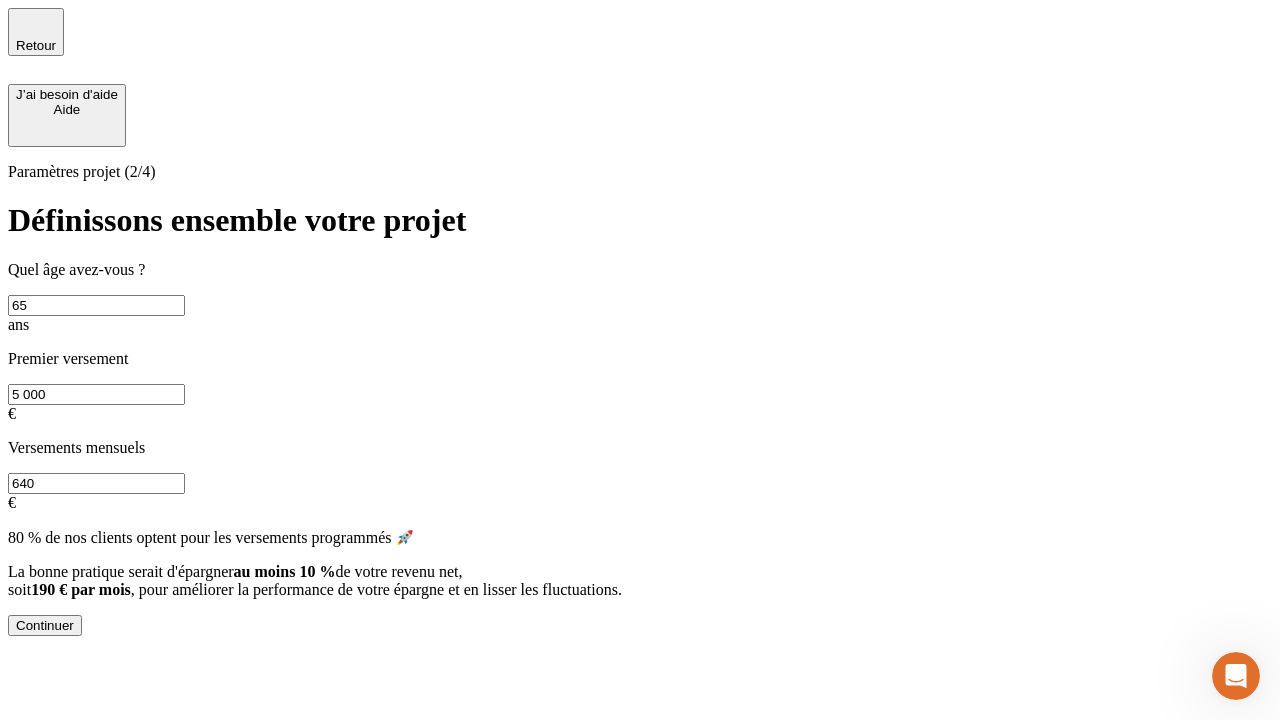 type on "640" 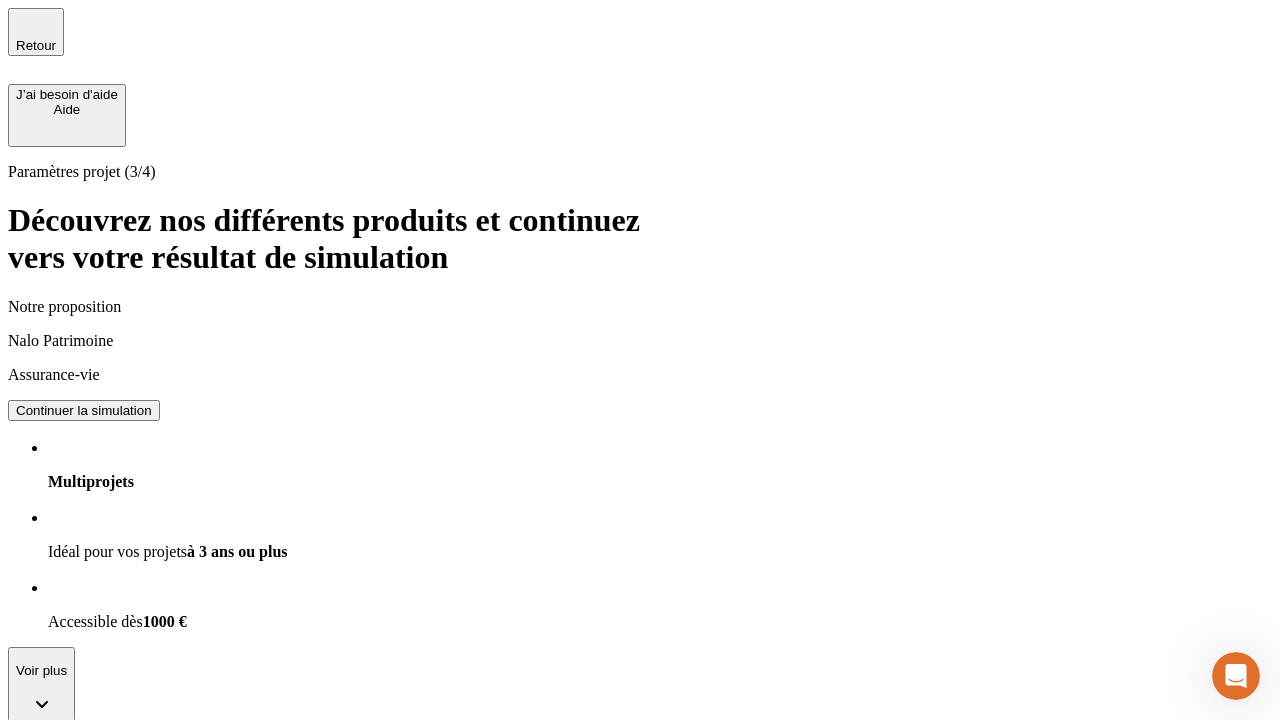 click on "Continuer la simulation" at bounding box center [84, 410] 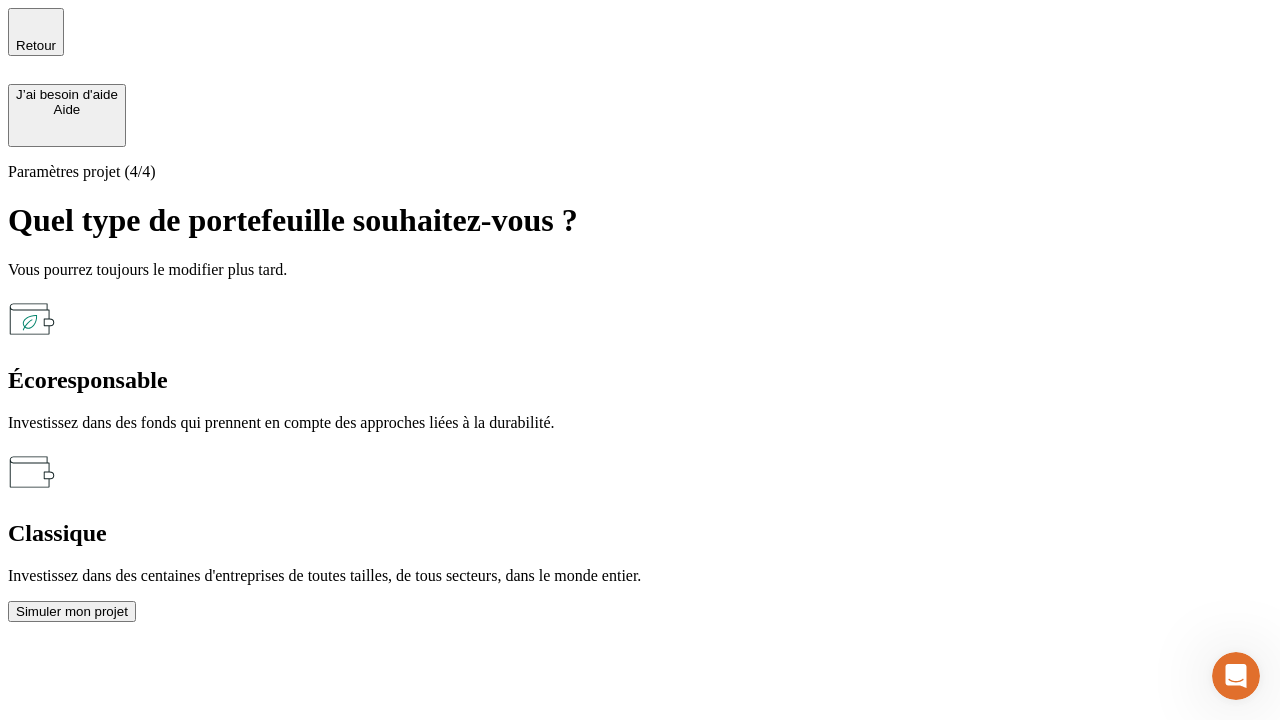 click on "Classique" at bounding box center [640, 533] 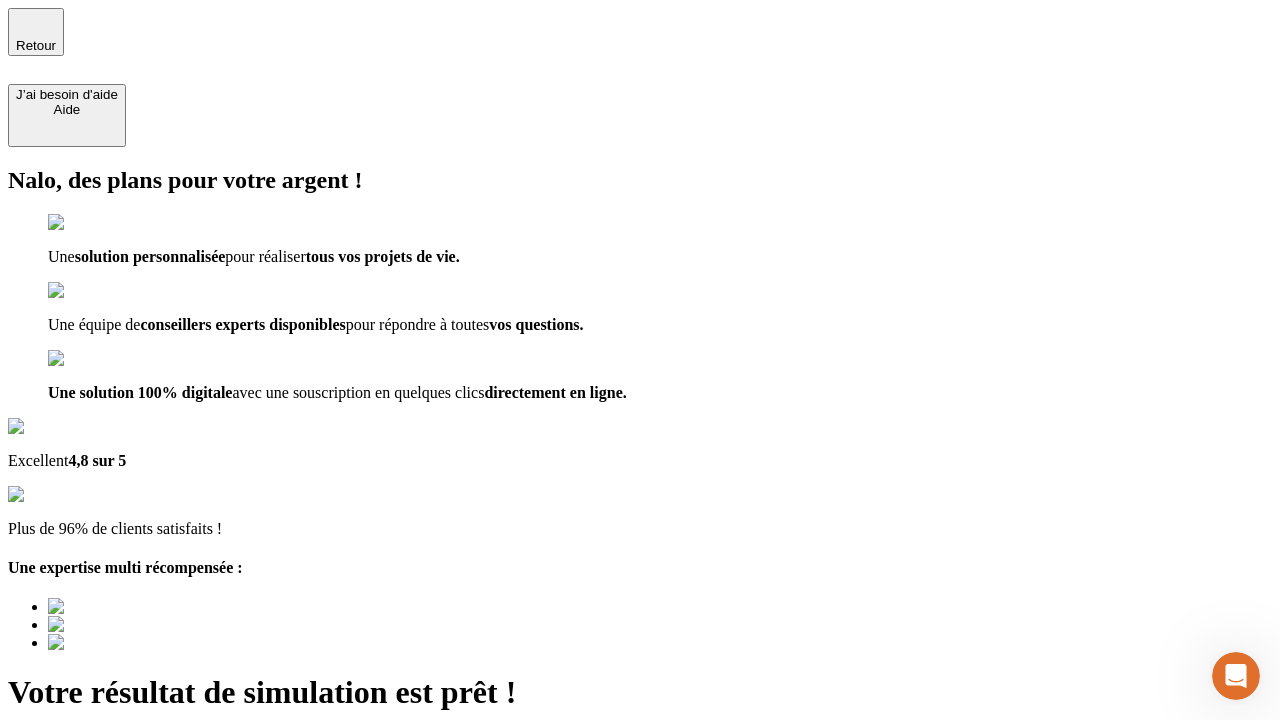 click on "Découvrir ma simulation" at bounding box center [87, 881] 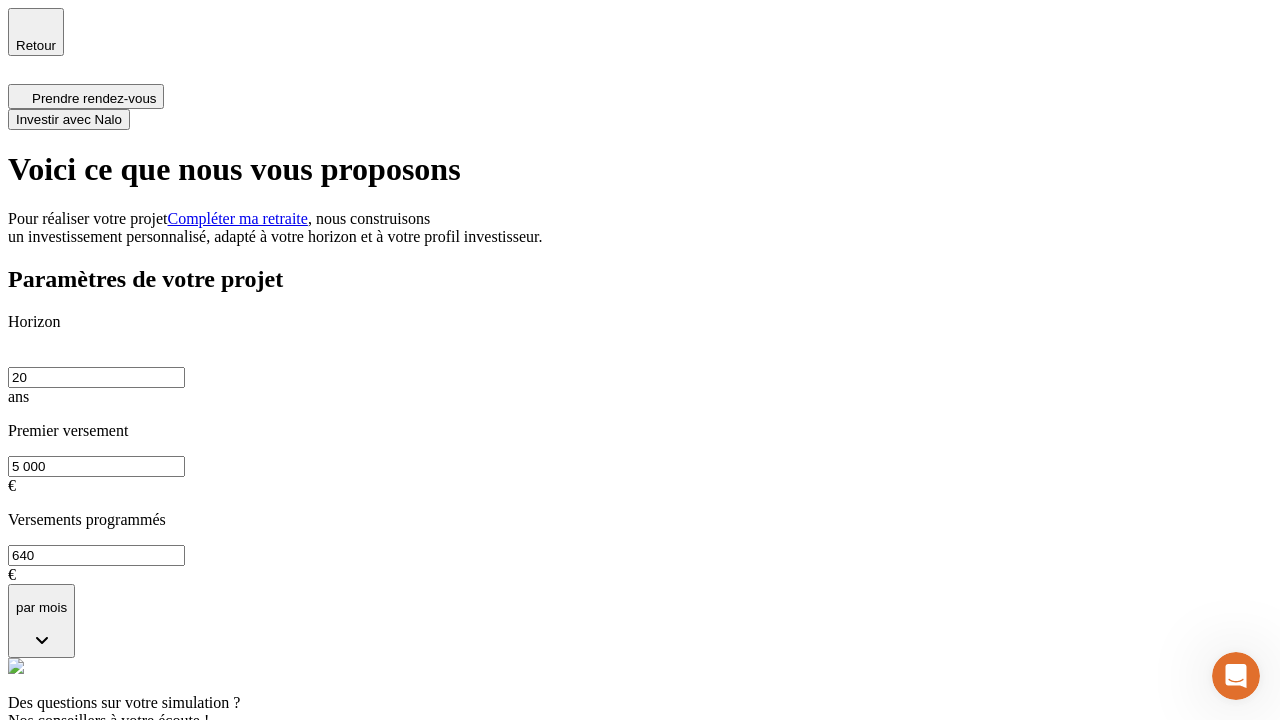 click on "Investir avec Nalo" at bounding box center (69, 119) 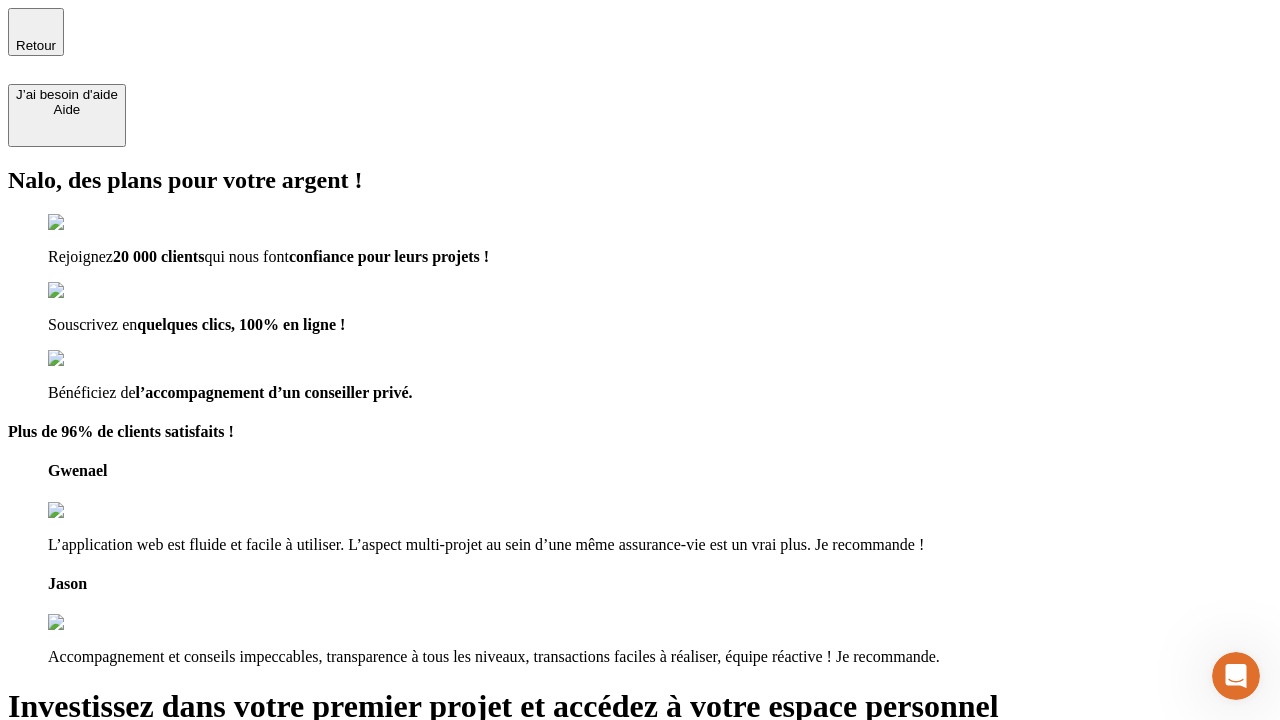 type on "testplaywright-marie-retirement_retired-1@example.com" 